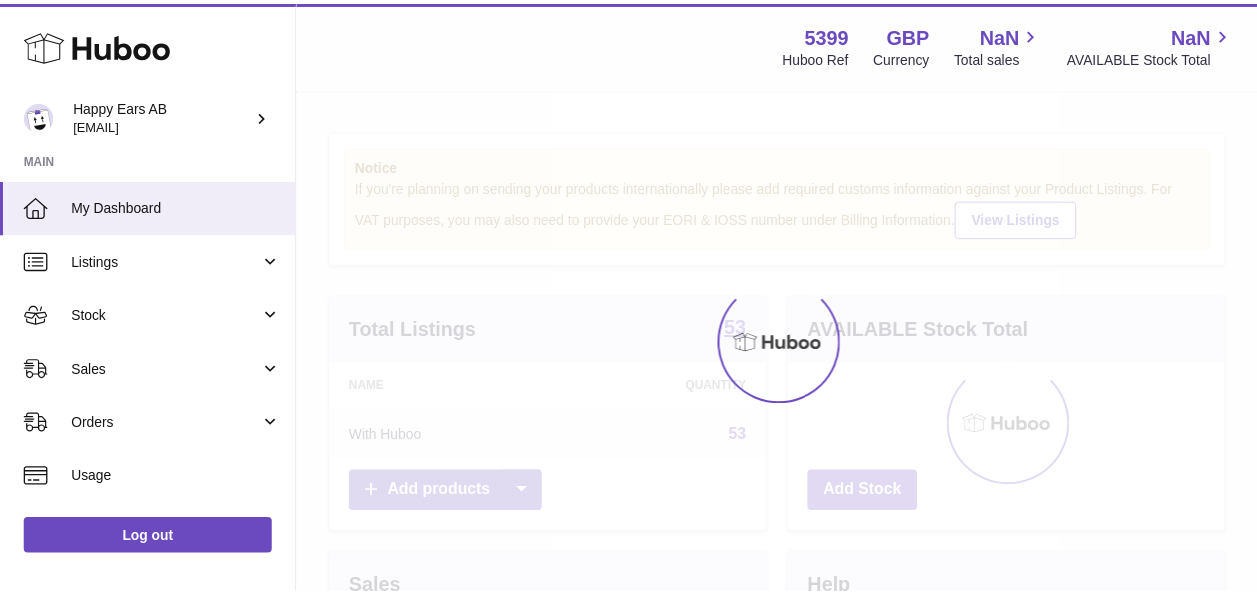 scroll, scrollTop: 0, scrollLeft: 0, axis: both 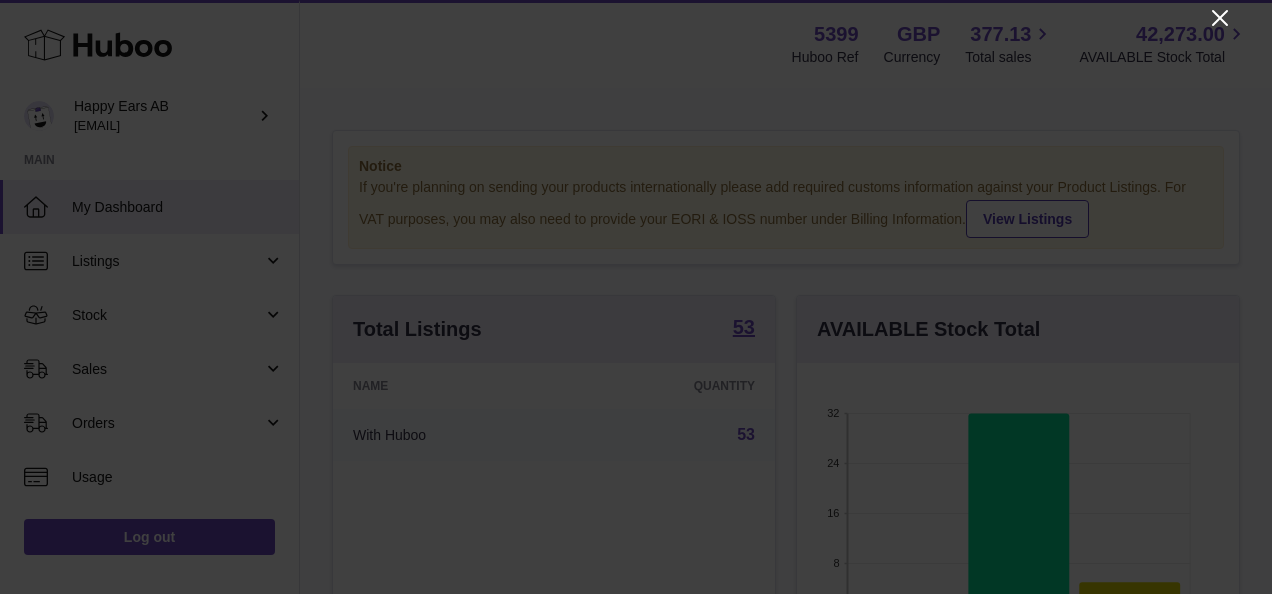 click 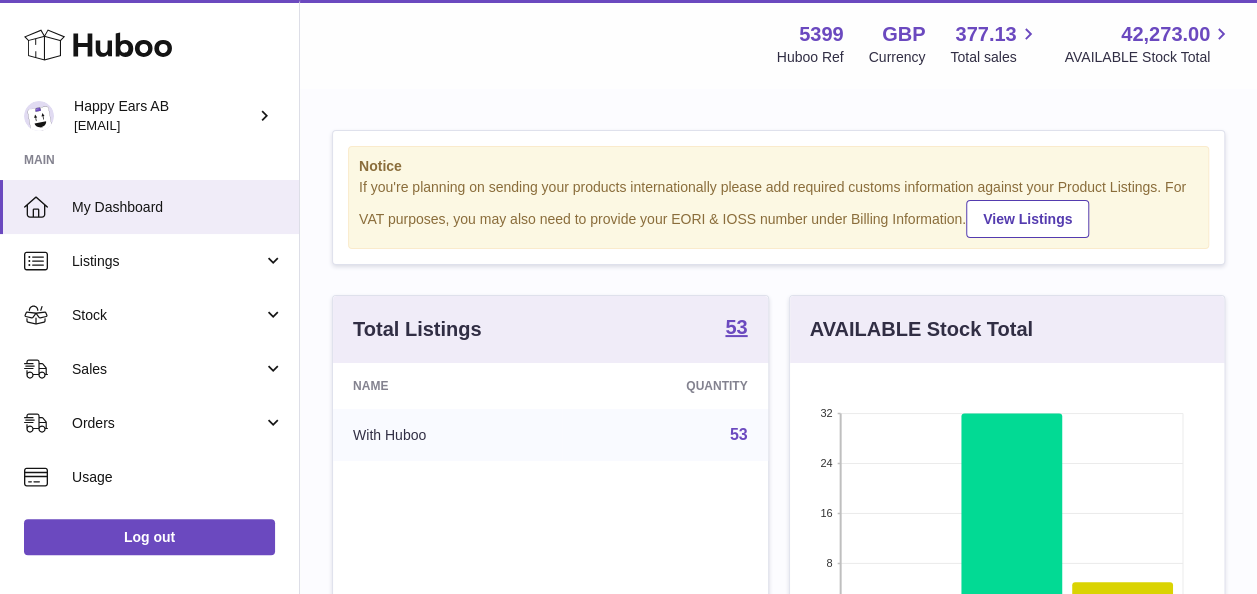 scroll, scrollTop: 312, scrollLeft: 434, axis: both 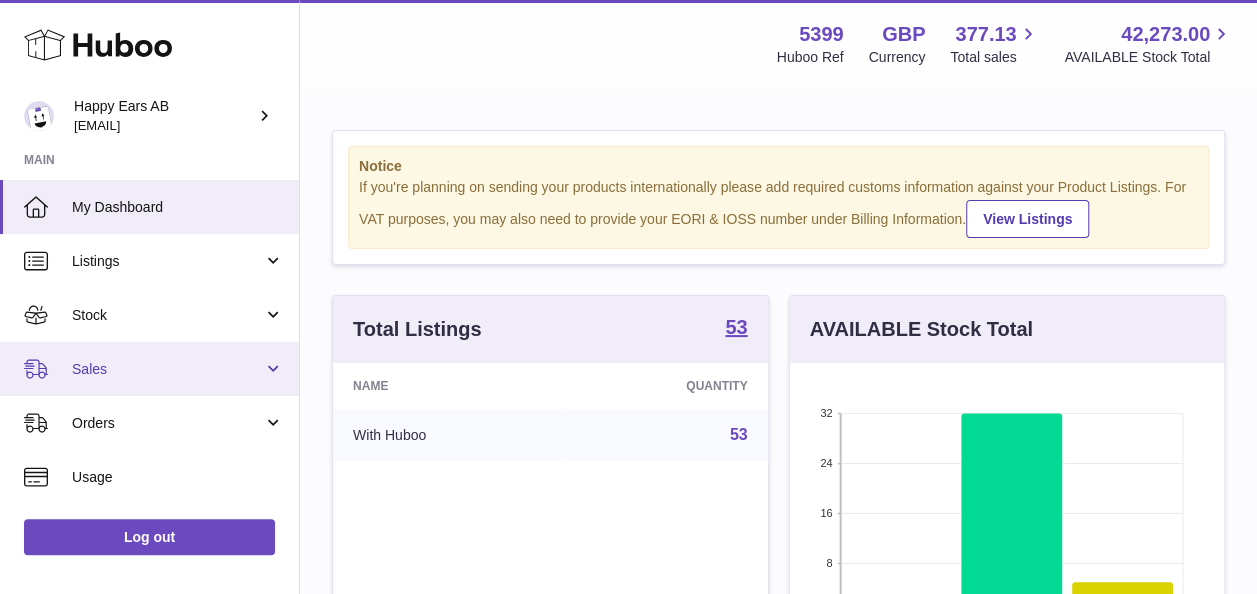 click on "Sales" at bounding box center [167, 369] 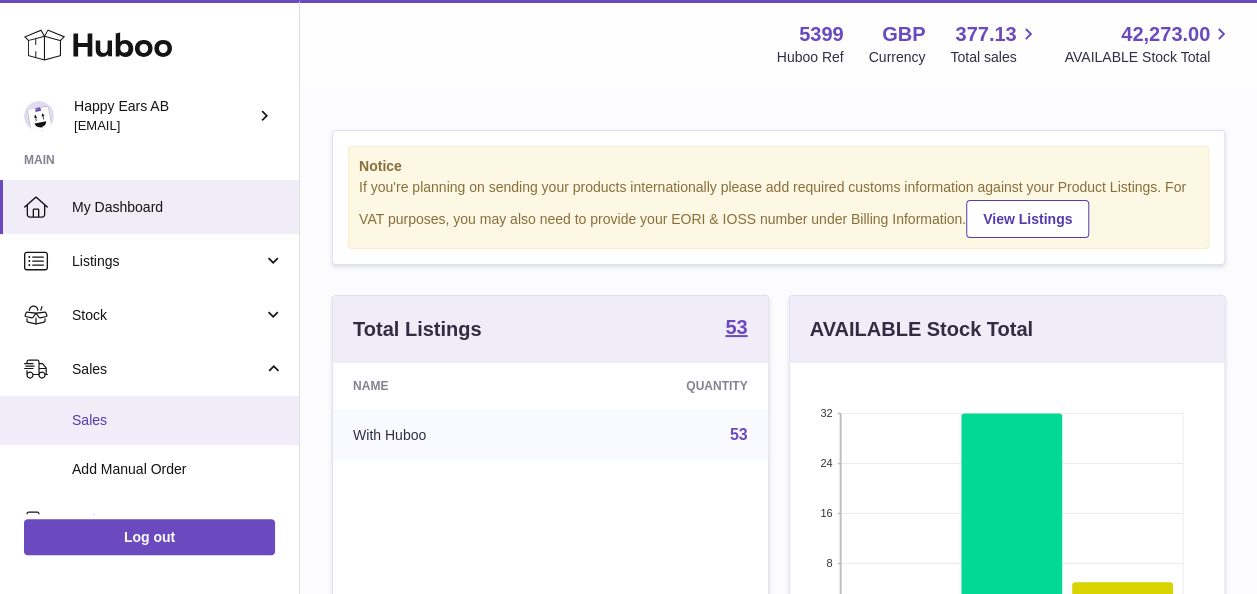 click on "Sales" at bounding box center (178, 420) 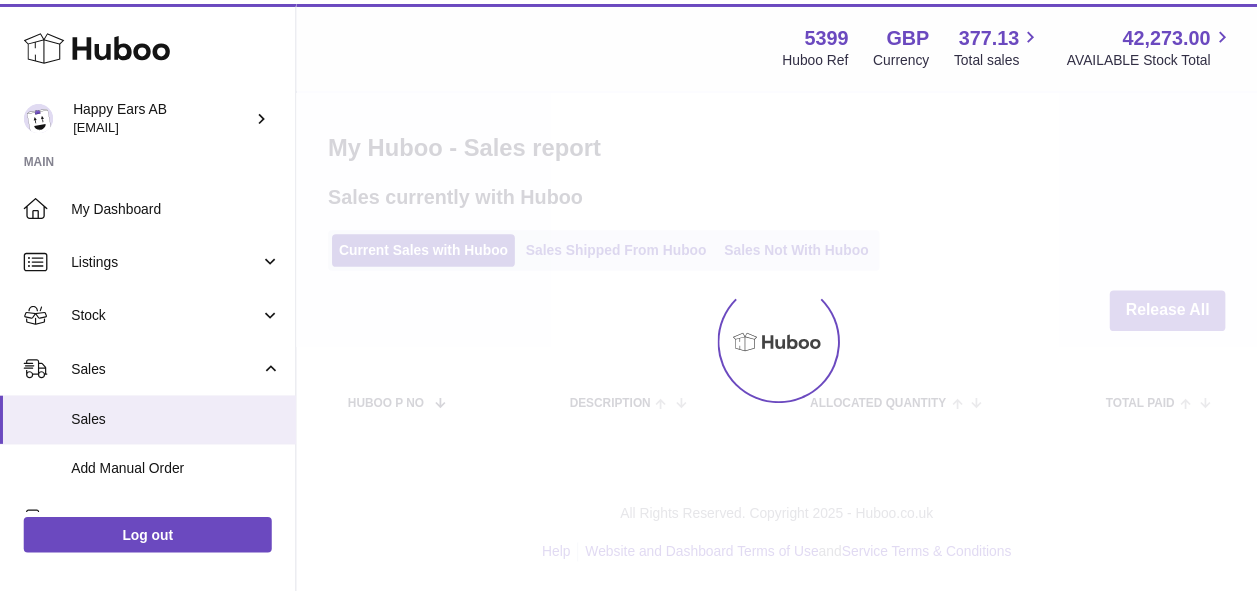 scroll, scrollTop: 0, scrollLeft: 0, axis: both 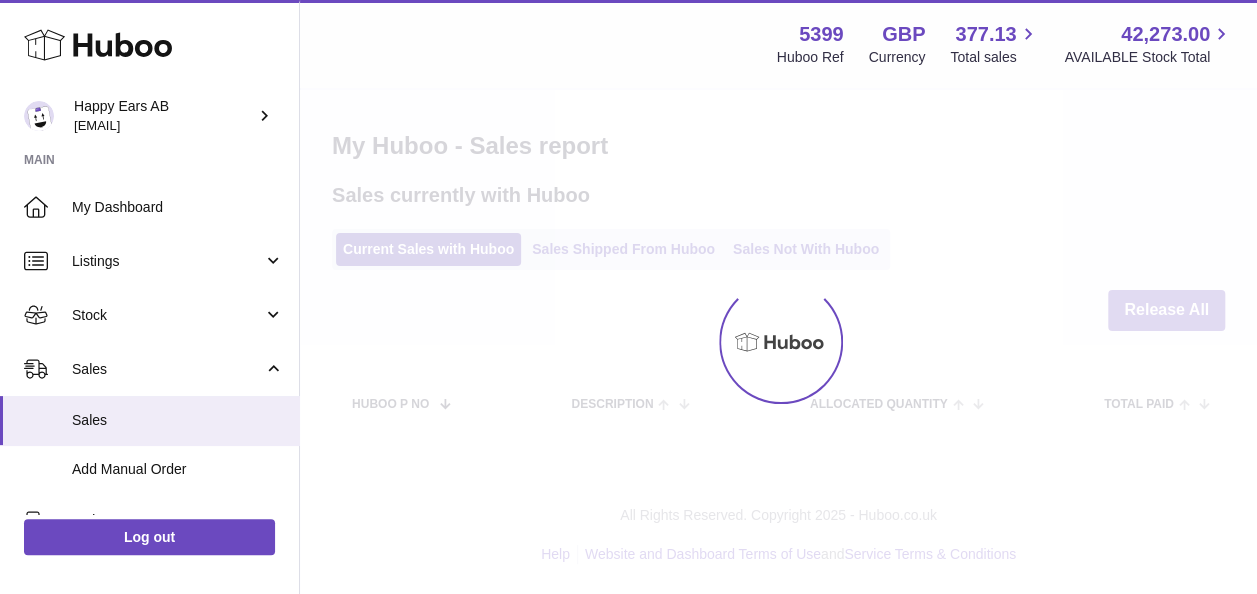 click on "Sales Shipped From Huboo" at bounding box center (623, 249) 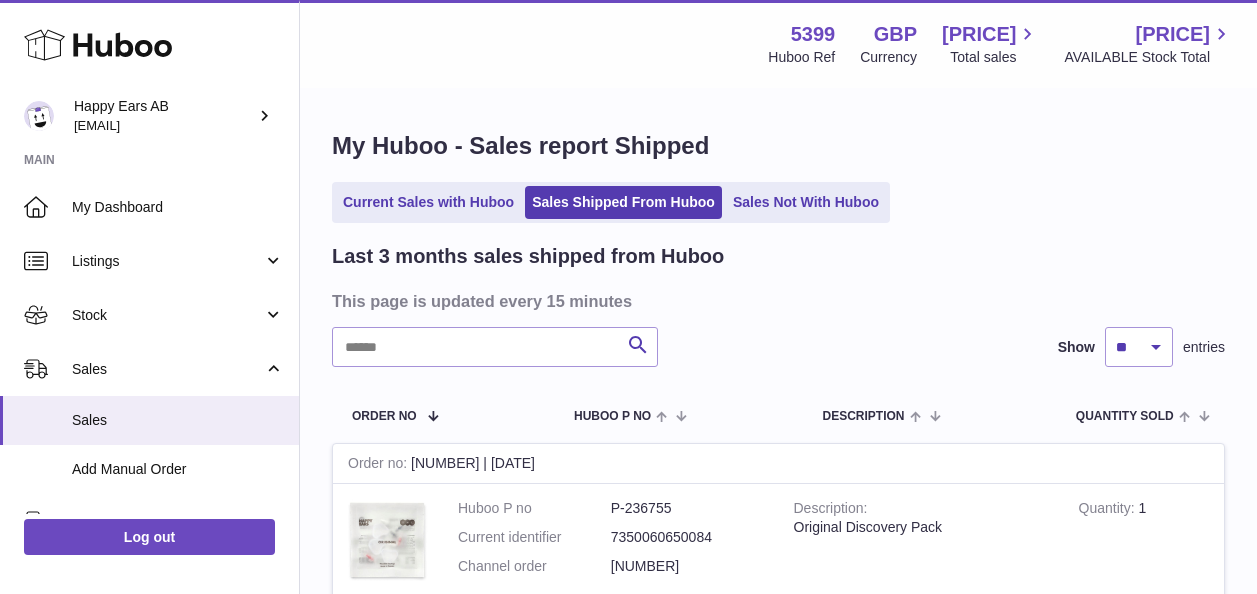scroll, scrollTop: 0, scrollLeft: 0, axis: both 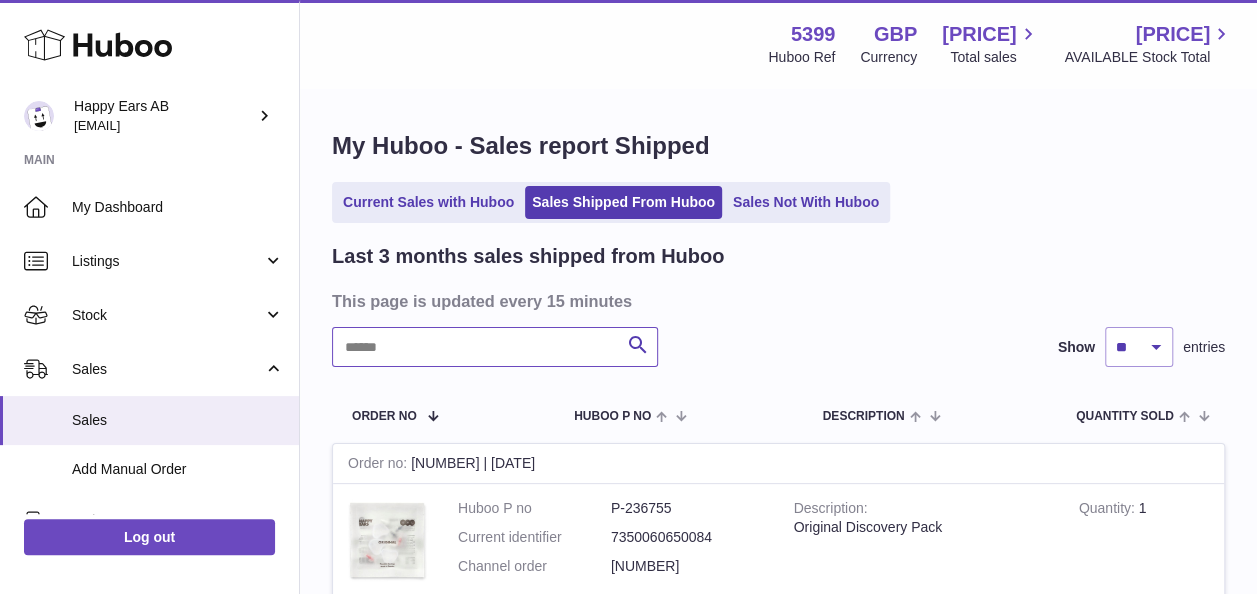 click at bounding box center (495, 347) 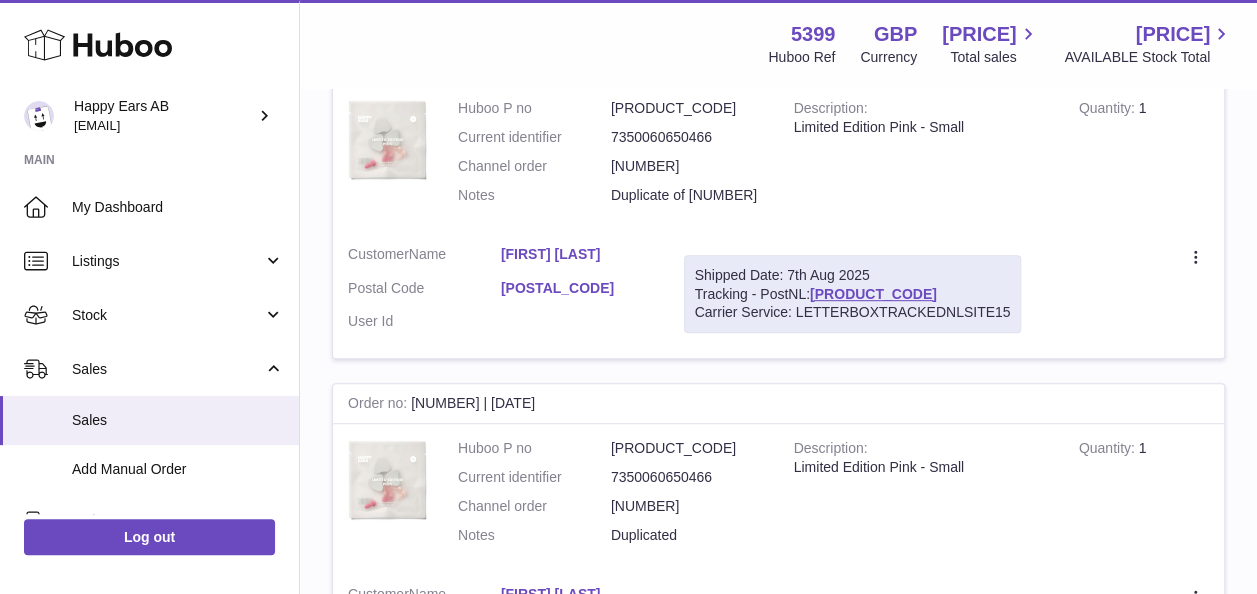 scroll, scrollTop: 400, scrollLeft: 0, axis: vertical 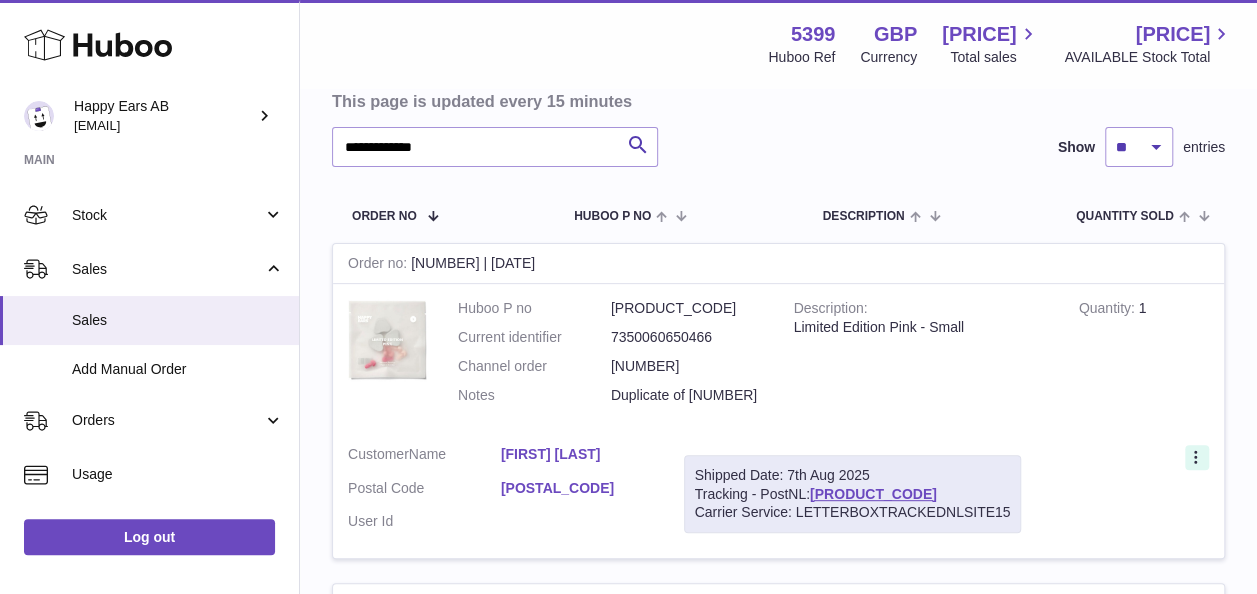 click 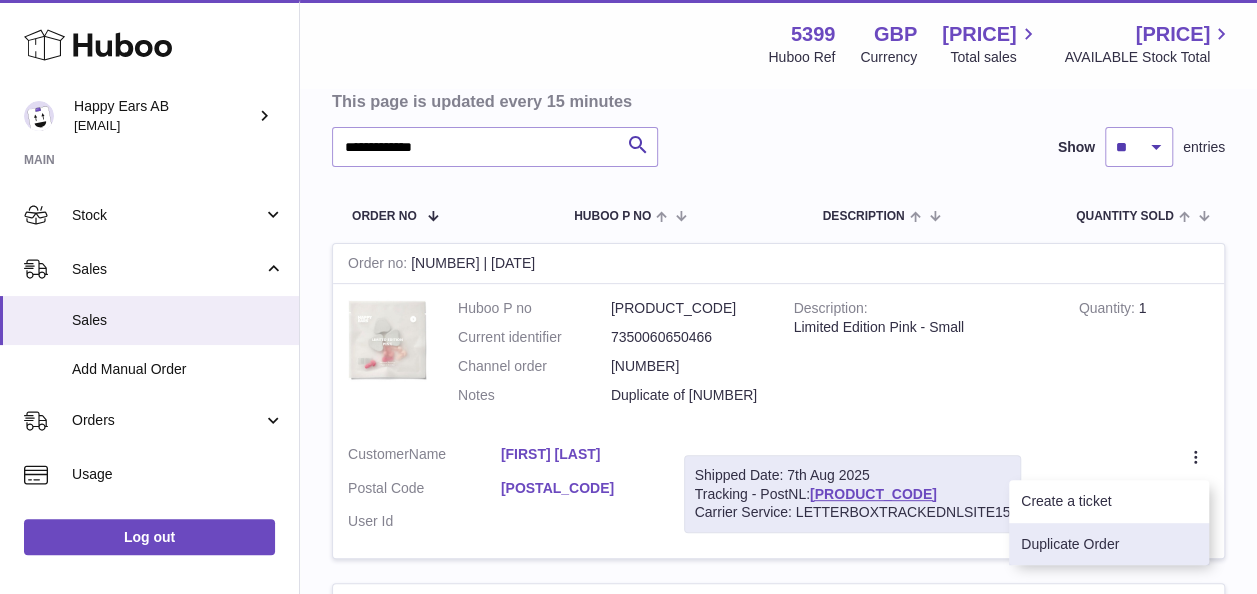 click on "Duplicate Order" at bounding box center (1109, 544) 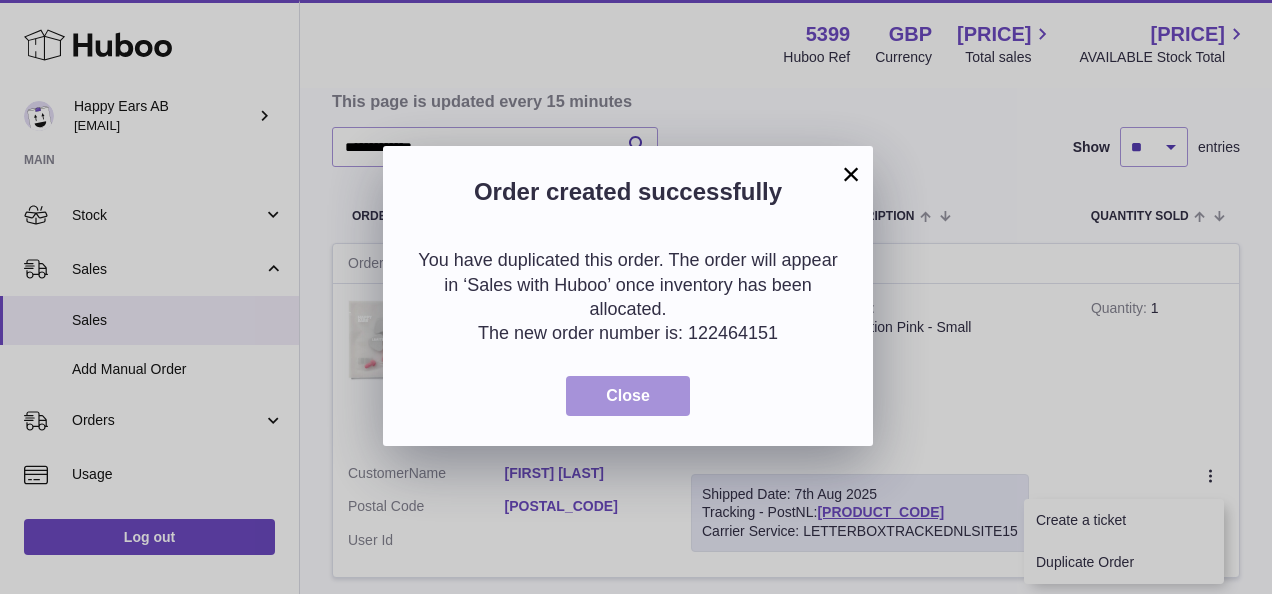 click on "Close" at bounding box center [628, 395] 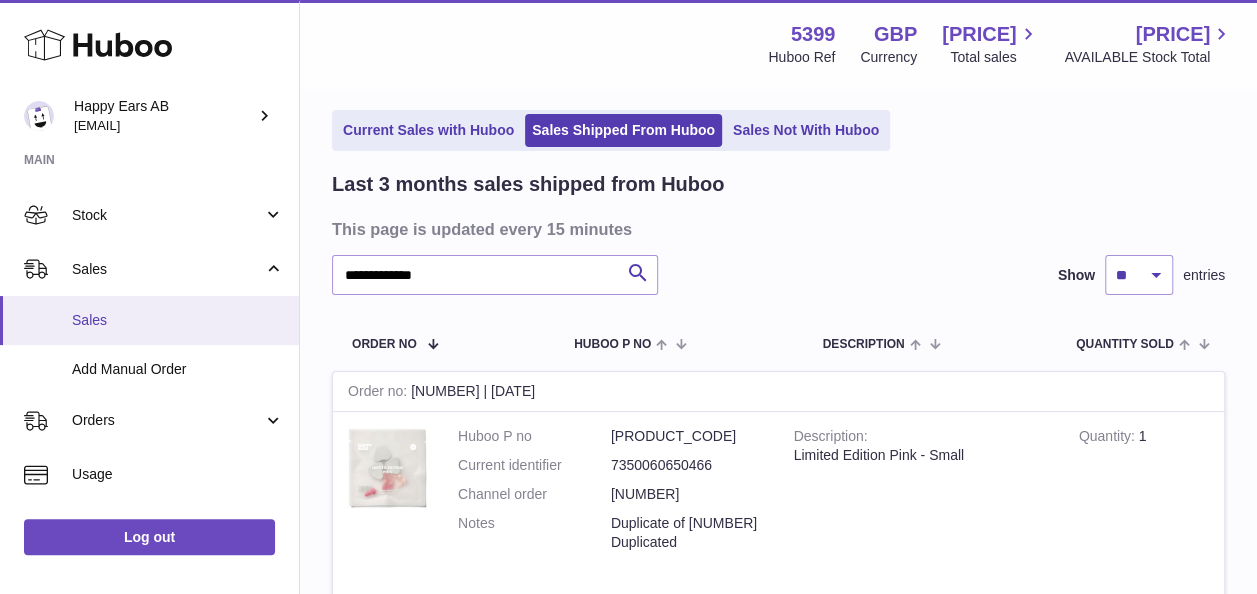 scroll, scrollTop: 0, scrollLeft: 0, axis: both 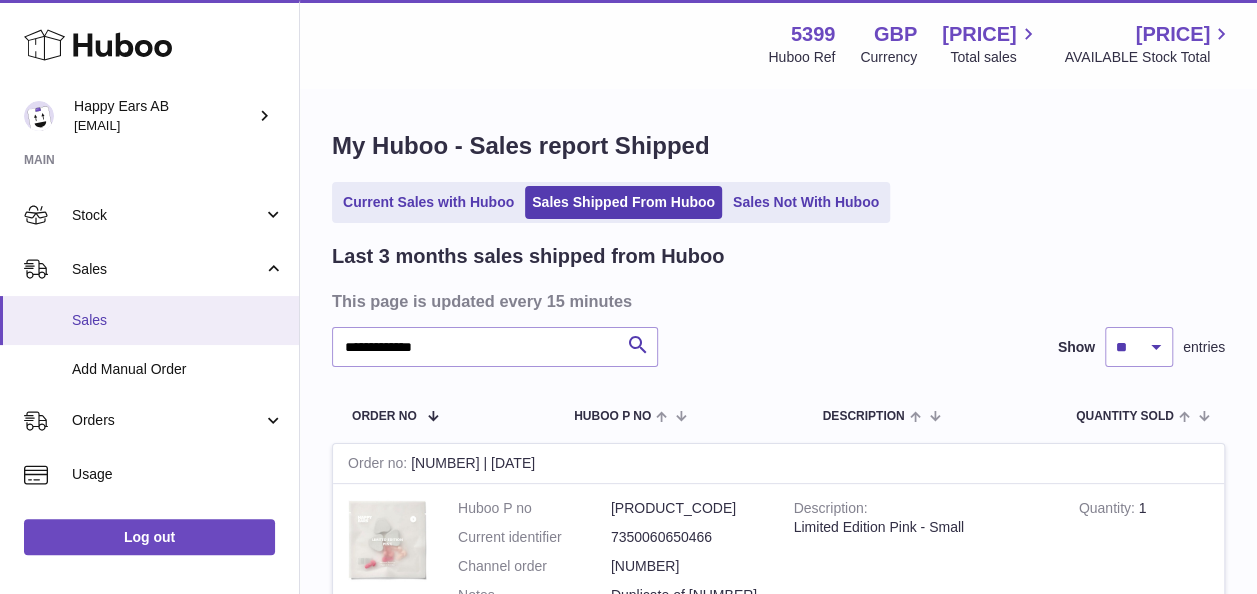 click on "Sales" at bounding box center (178, 320) 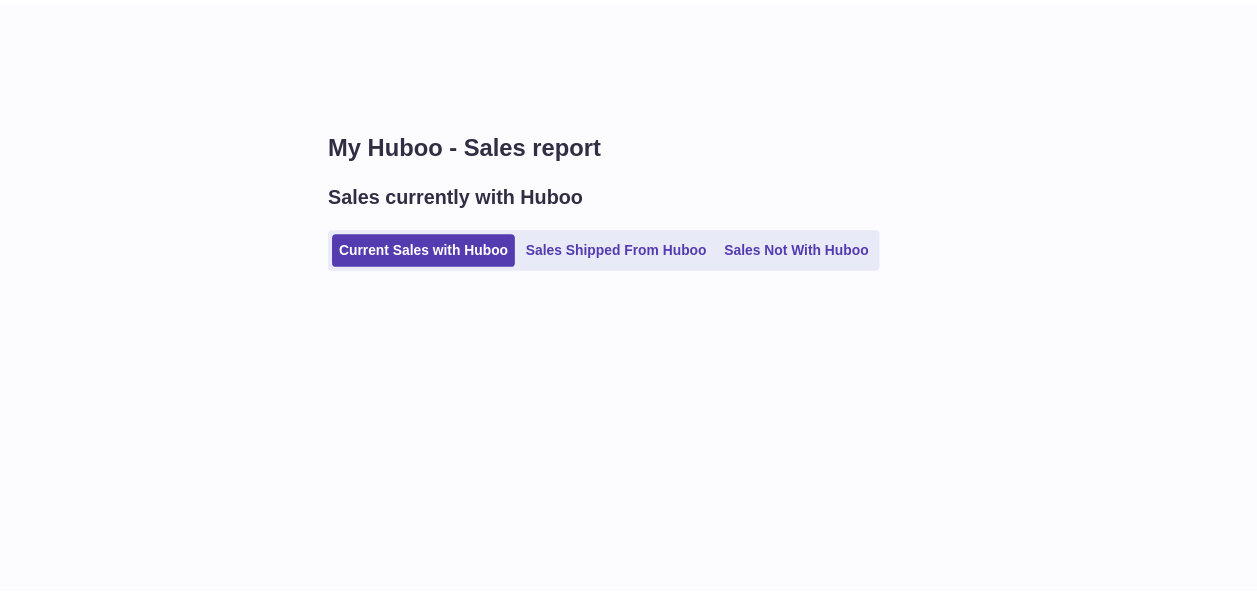 scroll, scrollTop: 0, scrollLeft: 0, axis: both 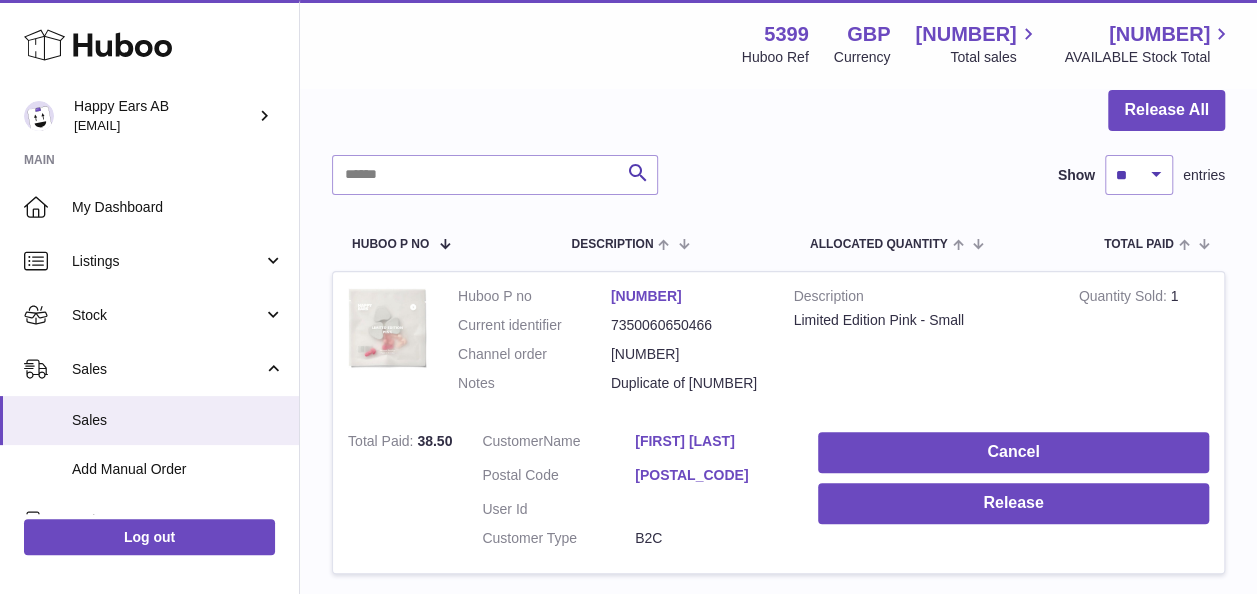 click on "Jip Harenberg" at bounding box center [711, 441] 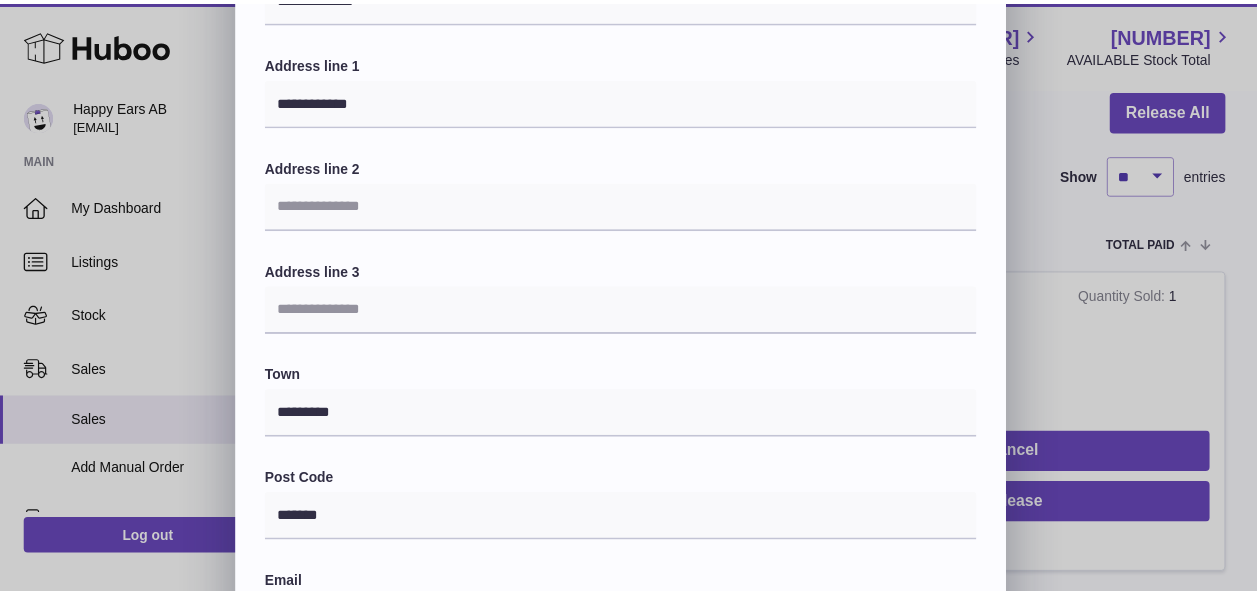 scroll, scrollTop: 0, scrollLeft: 0, axis: both 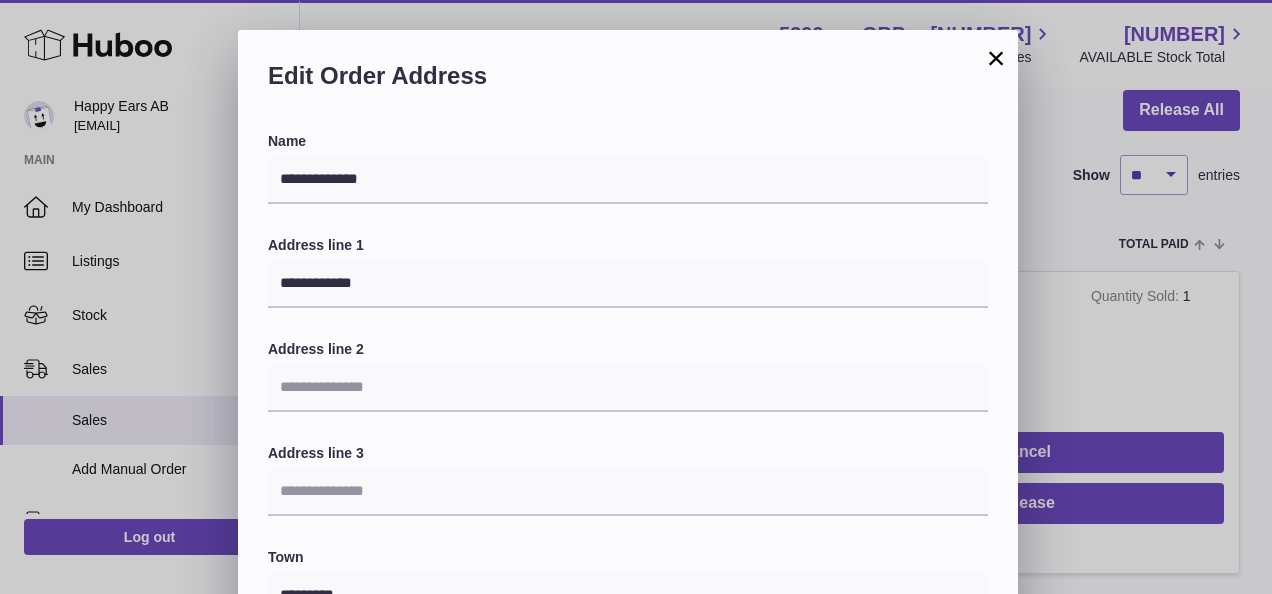 click on "×" at bounding box center [996, 58] 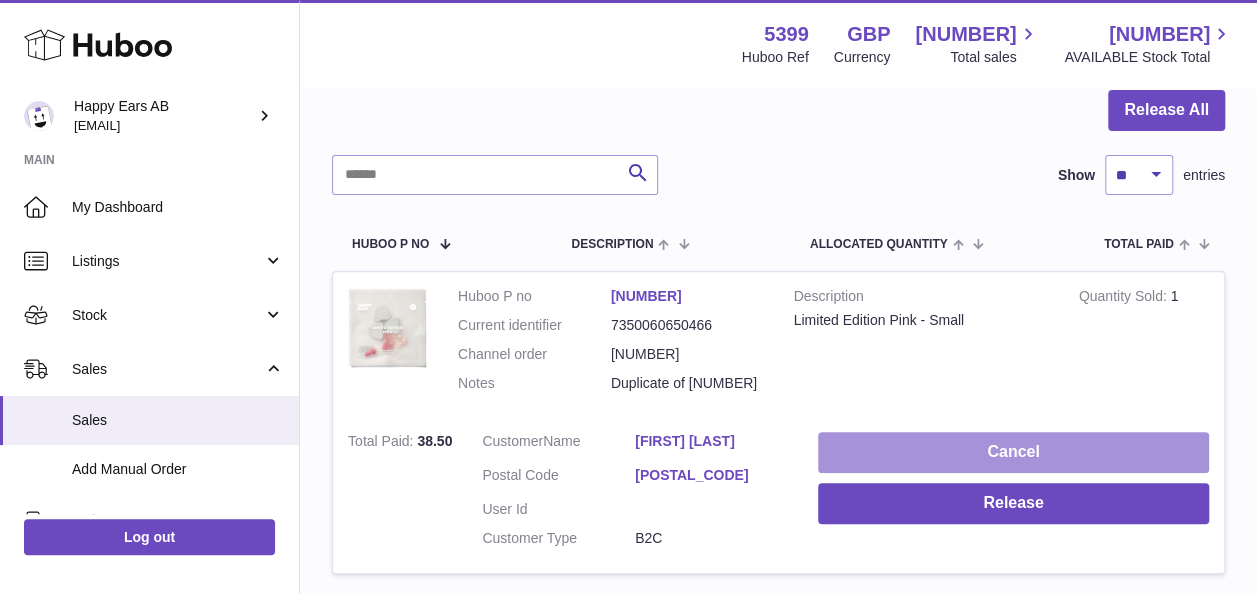 click on "Cancel" at bounding box center [1013, 452] 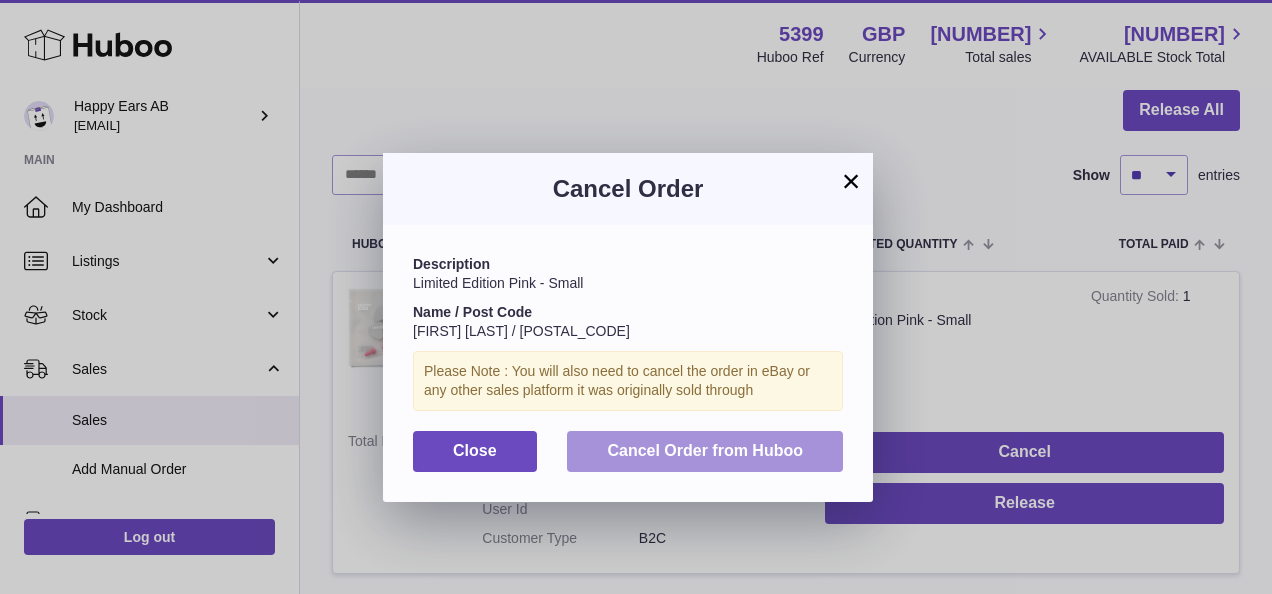 click on "Cancel Order from Huboo" at bounding box center [705, 450] 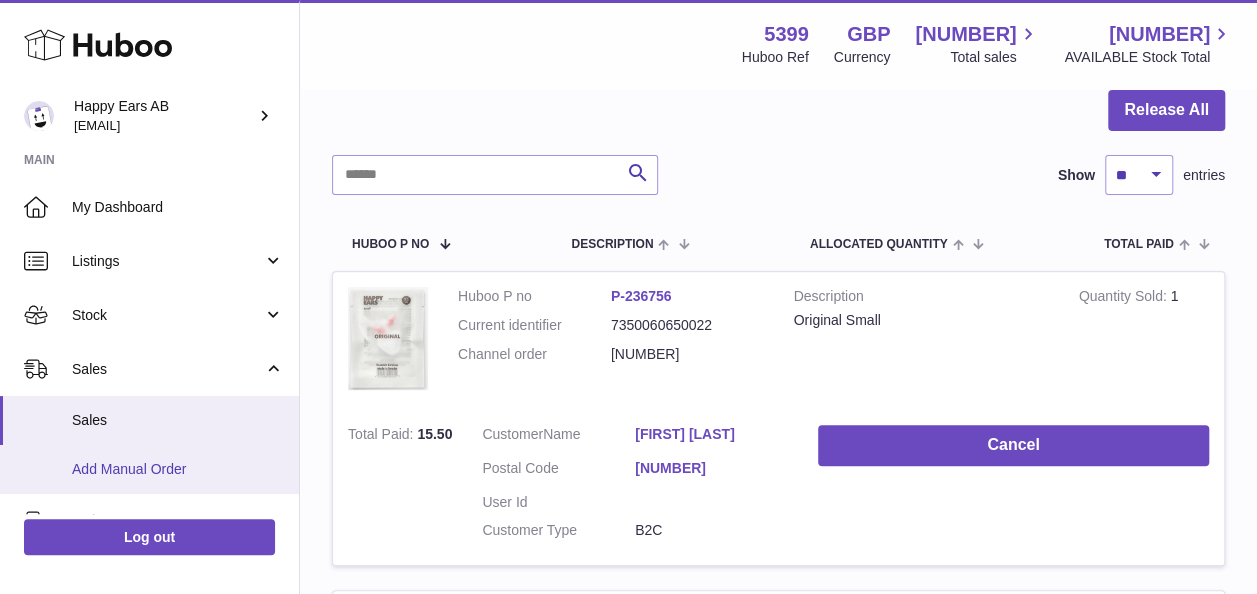 click on "Add Manual Order" at bounding box center [178, 469] 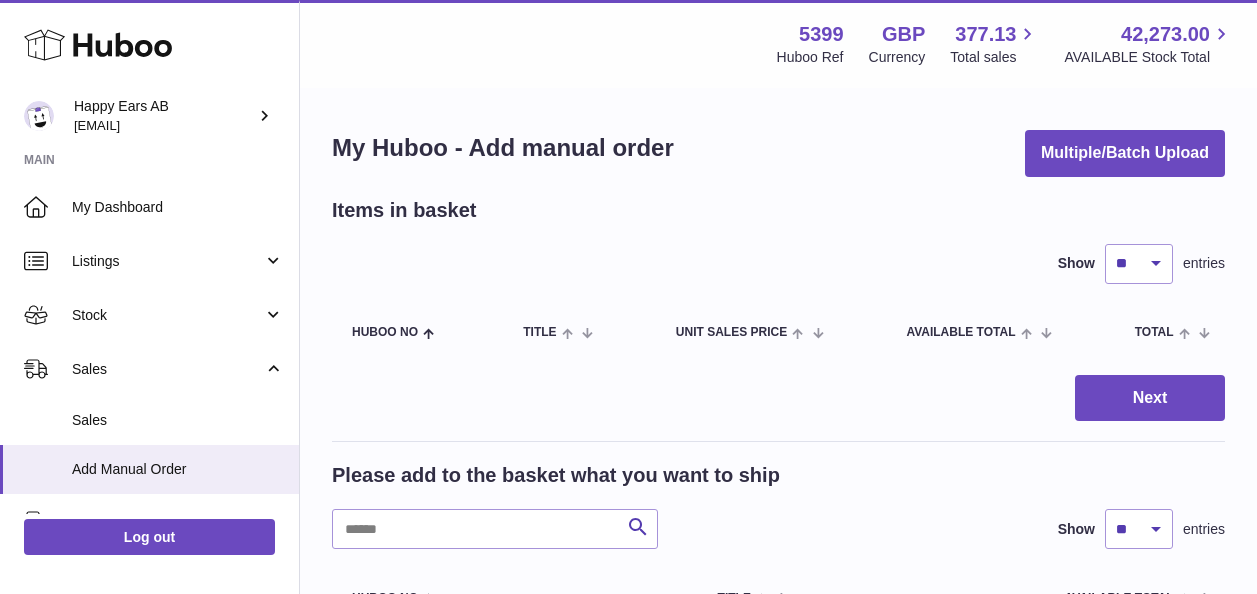 scroll, scrollTop: 0, scrollLeft: 0, axis: both 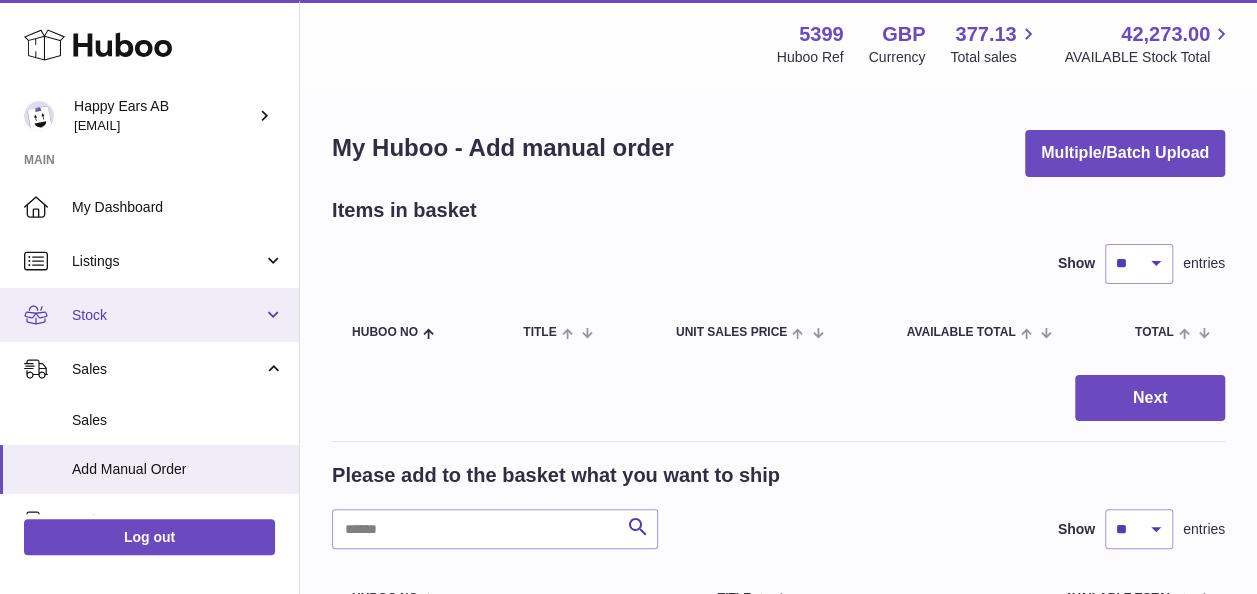 click on "Stock" at bounding box center [149, 315] 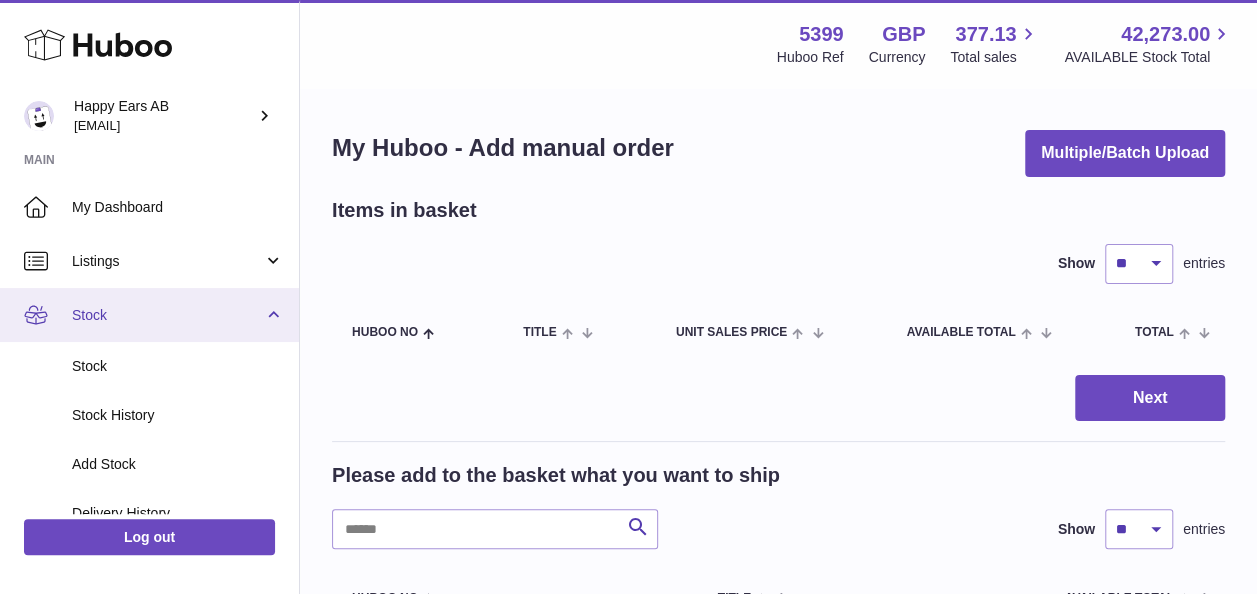 click on "Stock" at bounding box center [149, 315] 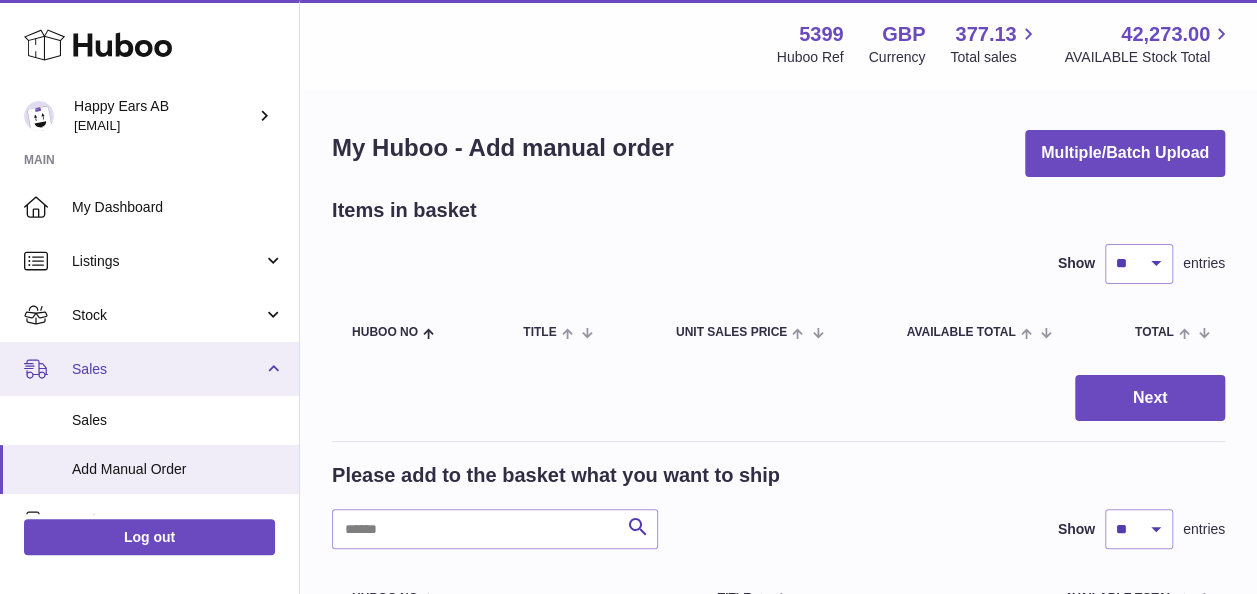 click on "Sales" at bounding box center (149, 369) 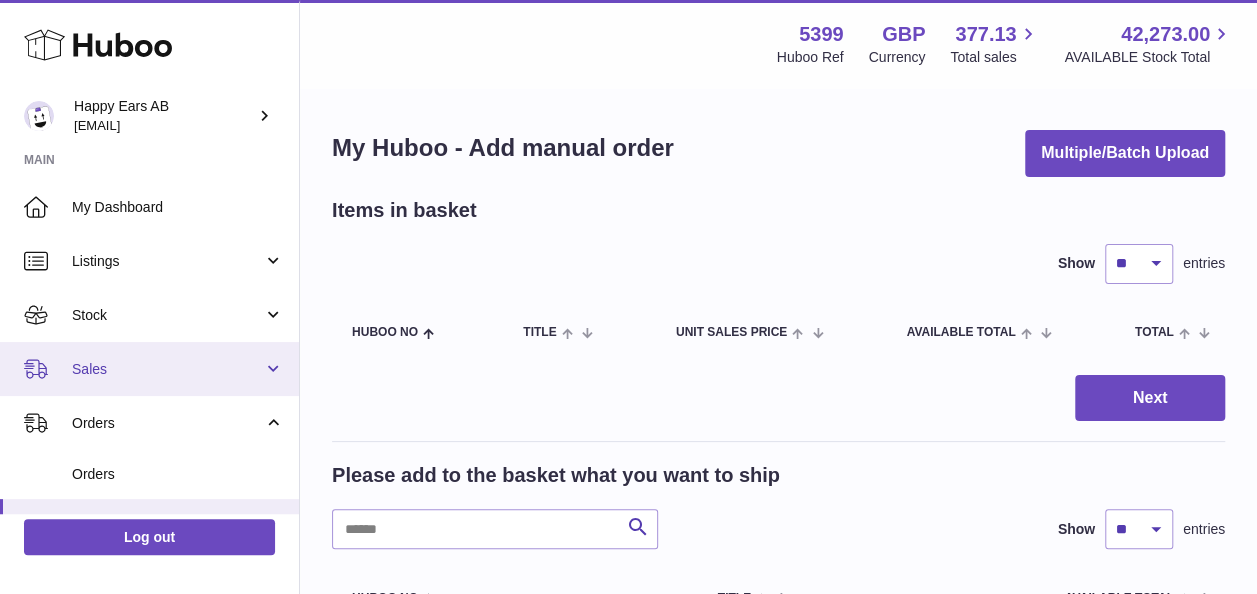 click on "Sales" at bounding box center [167, 369] 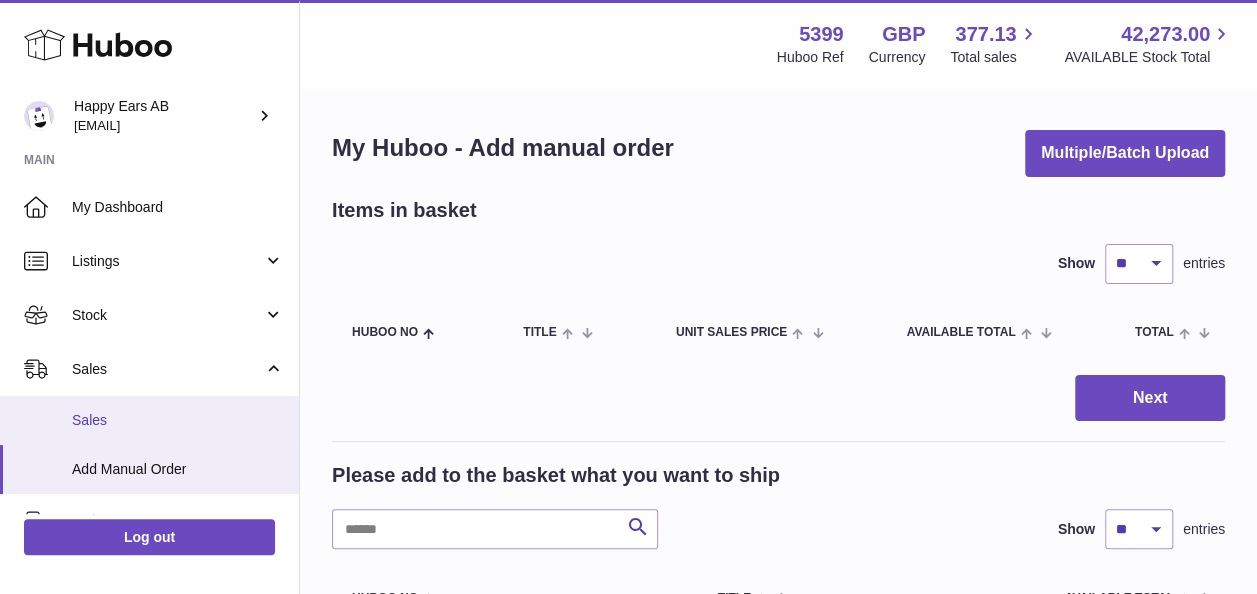 click on "Sales" at bounding box center (149, 420) 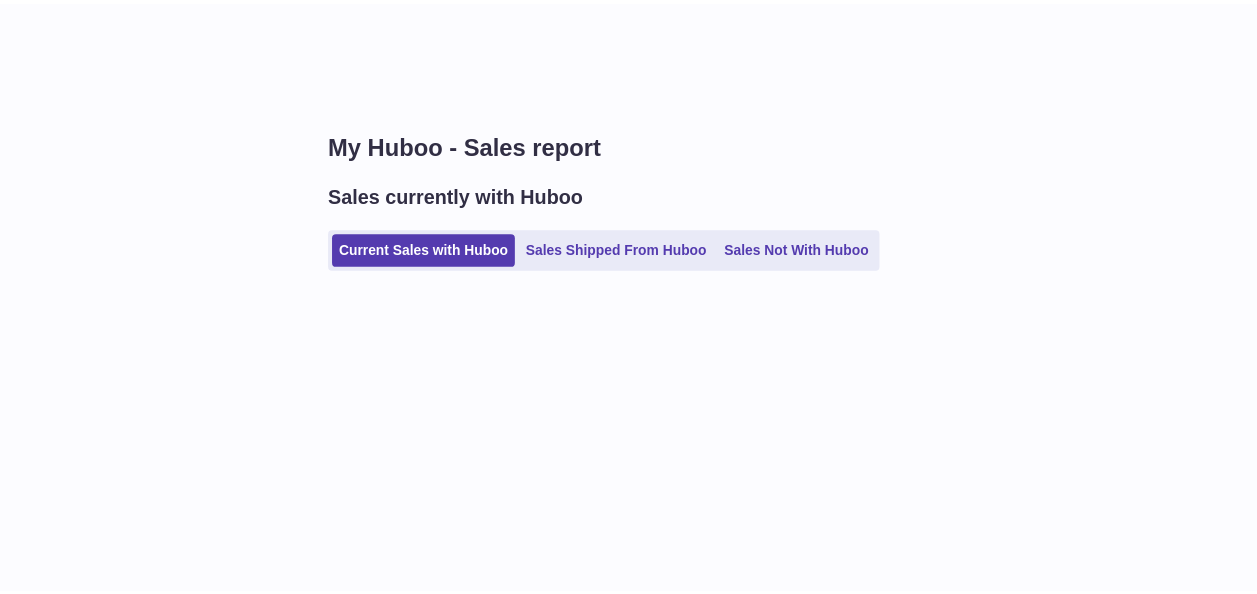 scroll, scrollTop: 0, scrollLeft: 0, axis: both 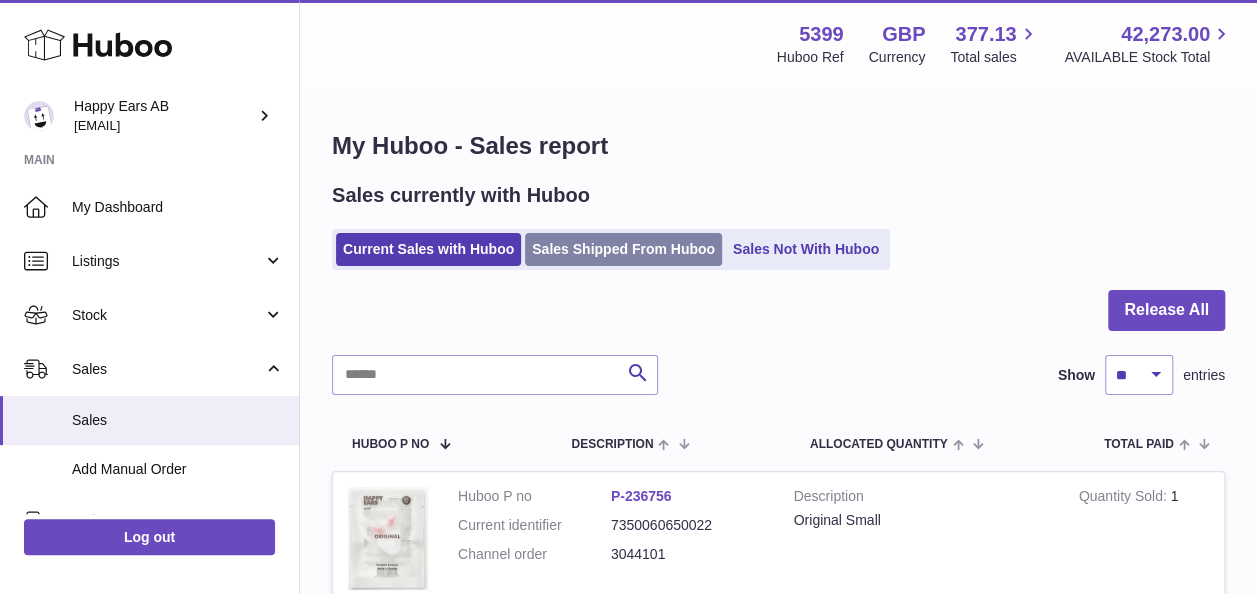 click on "Sales Shipped From Huboo" at bounding box center (623, 249) 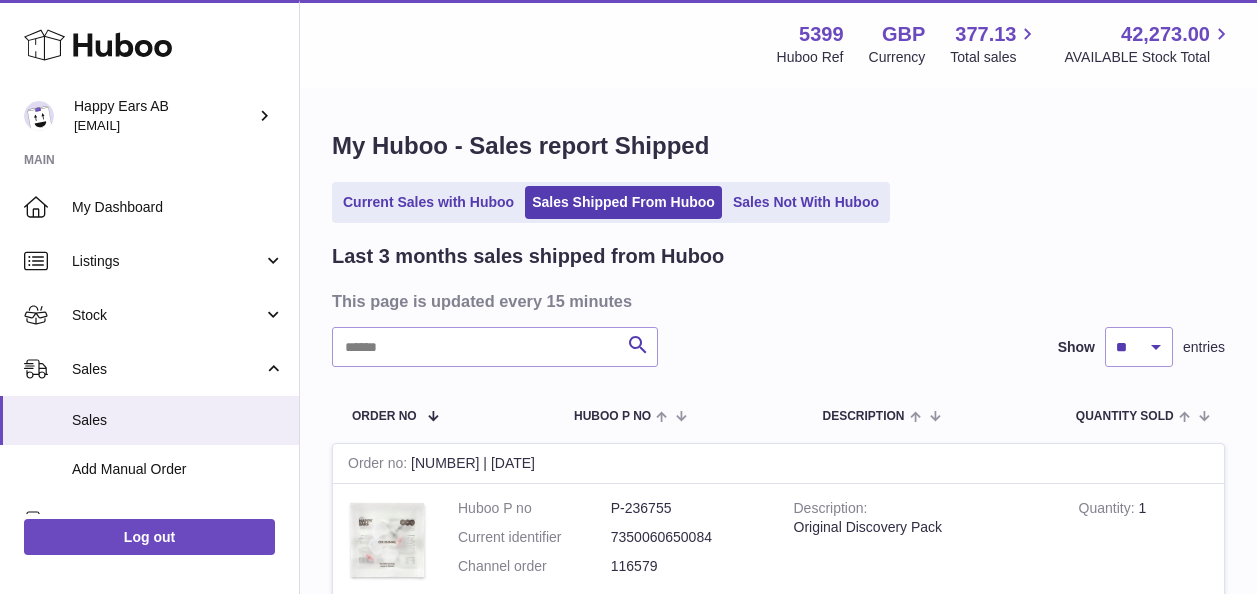 scroll, scrollTop: 0, scrollLeft: 0, axis: both 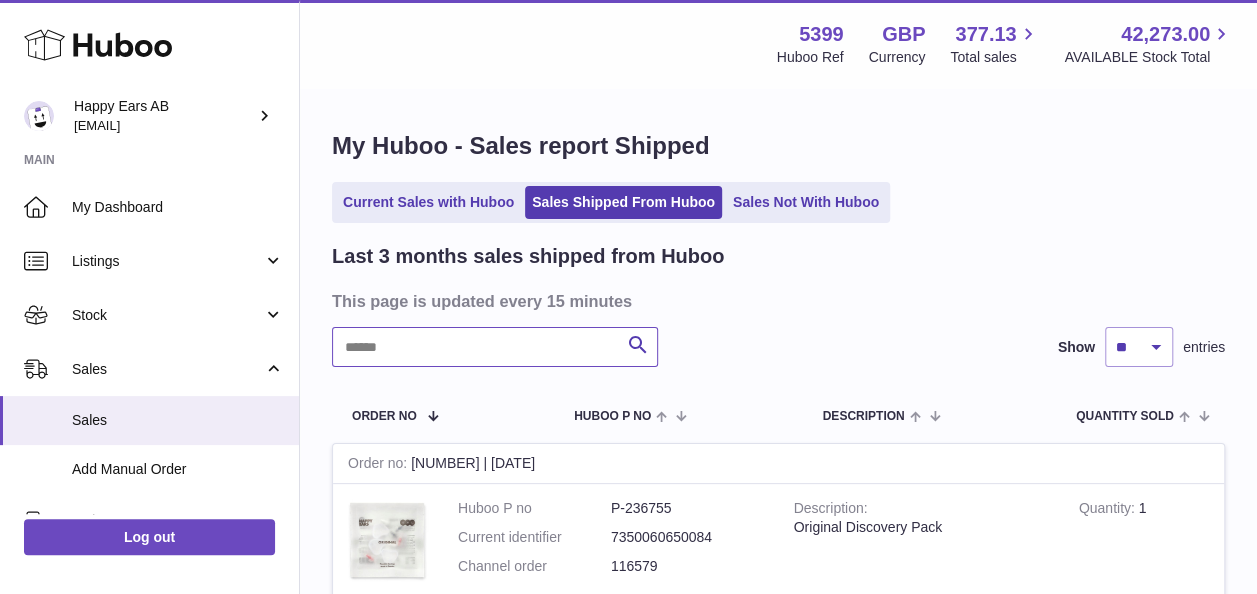 click at bounding box center (495, 347) 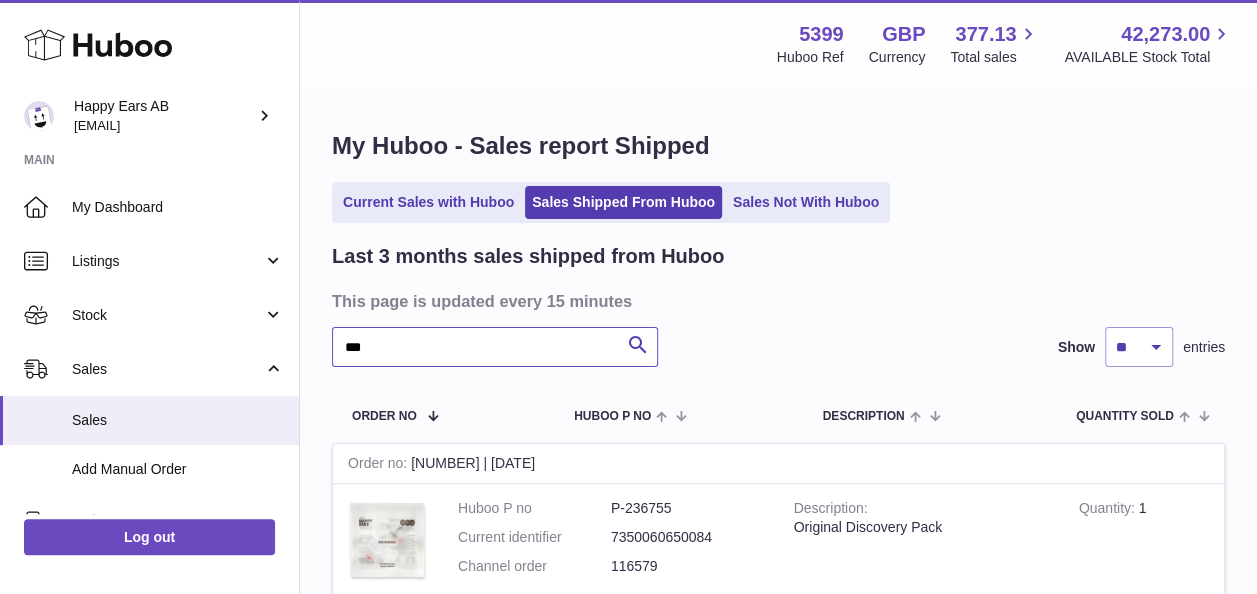 type on "***" 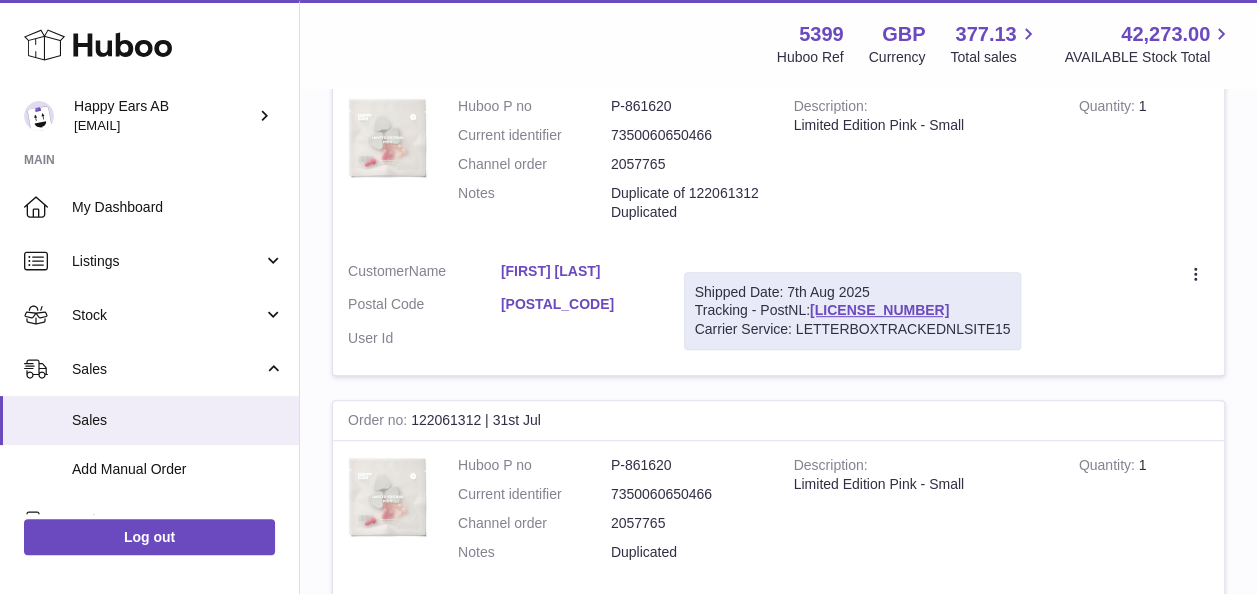 scroll, scrollTop: 400, scrollLeft: 0, axis: vertical 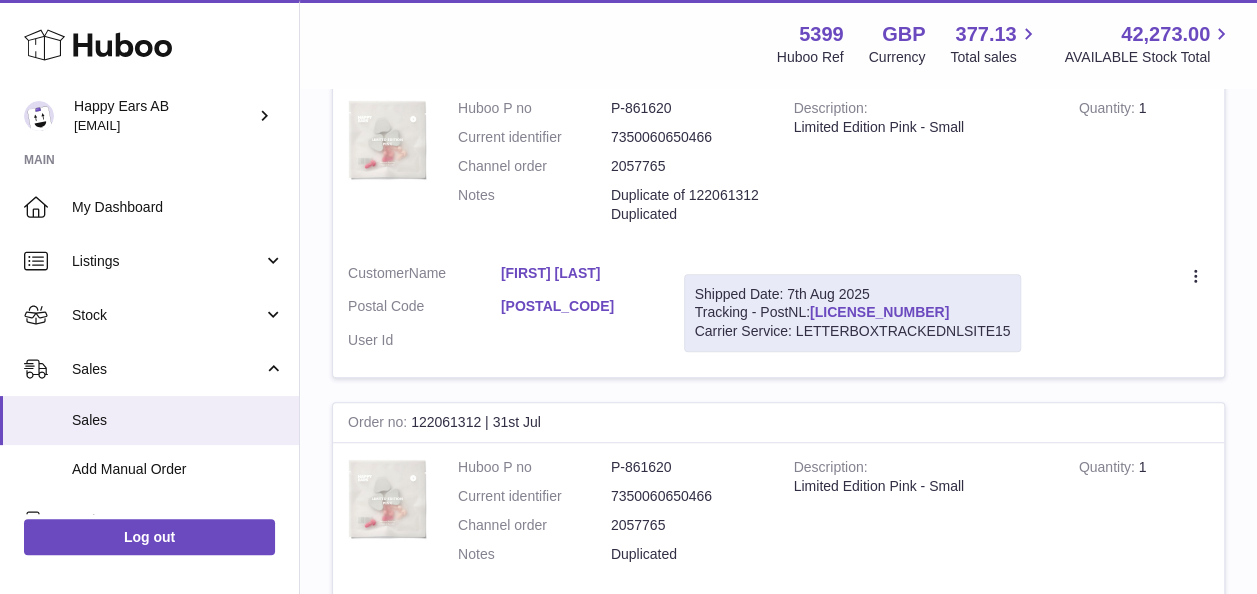 click on "[LICENSE_NUMBER]" at bounding box center [879, 312] 